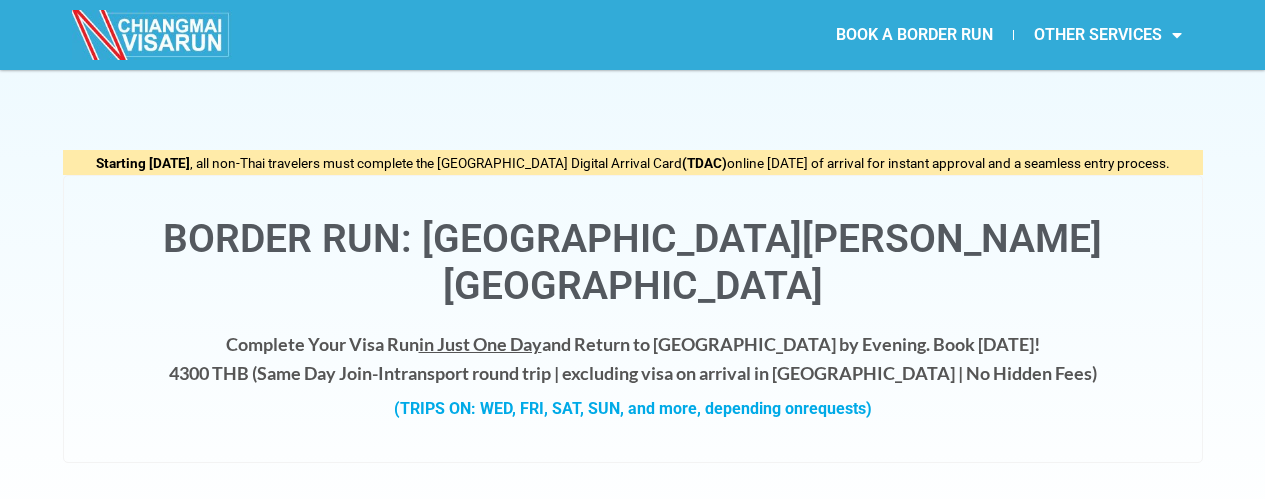 scroll, scrollTop: 0, scrollLeft: 0, axis: both 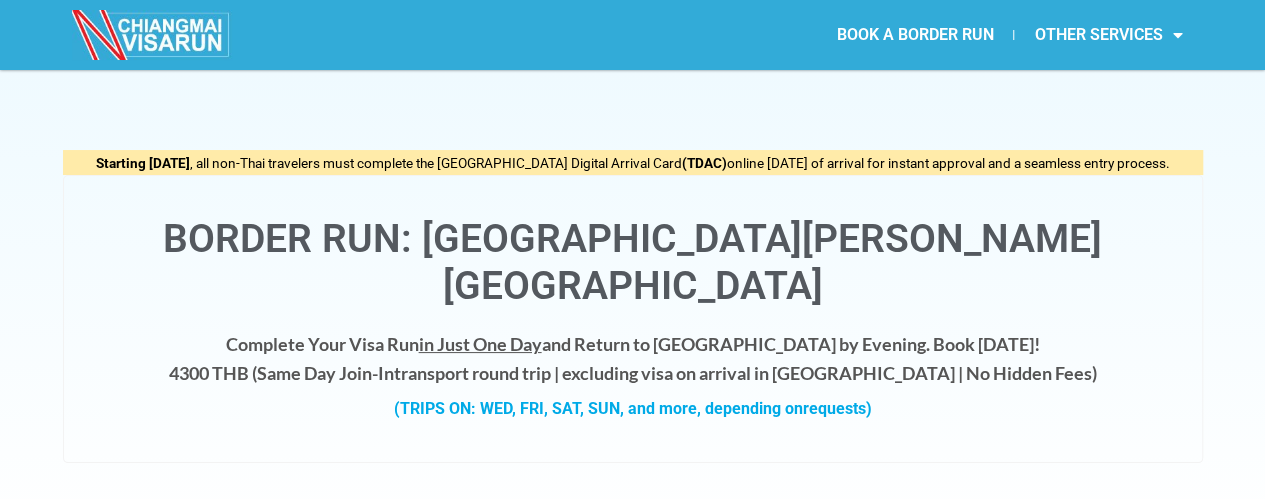 click on "BOOK A BORDER RUN" 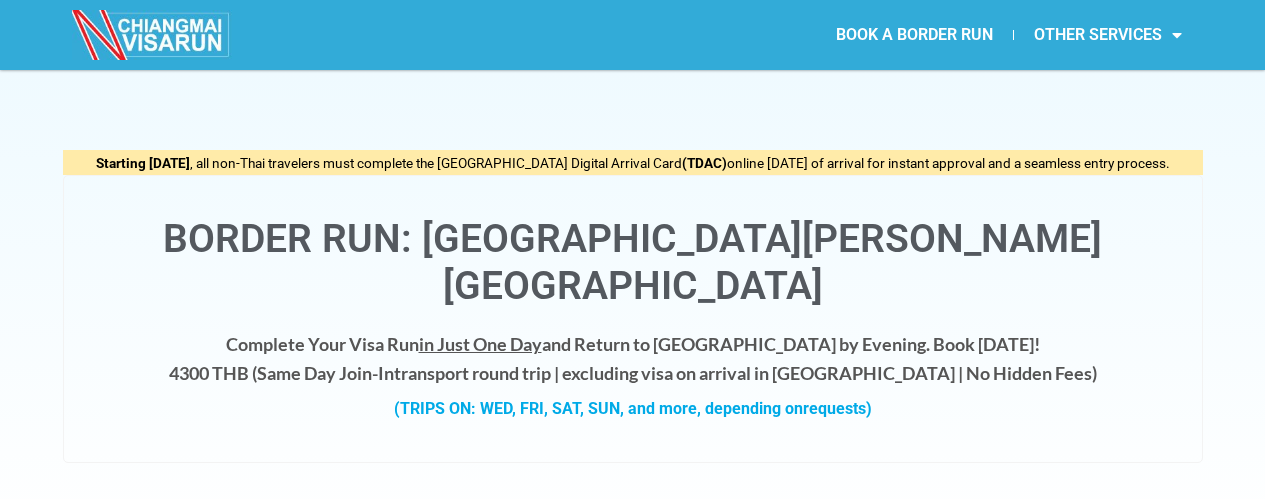 scroll, scrollTop: 0, scrollLeft: 0, axis: both 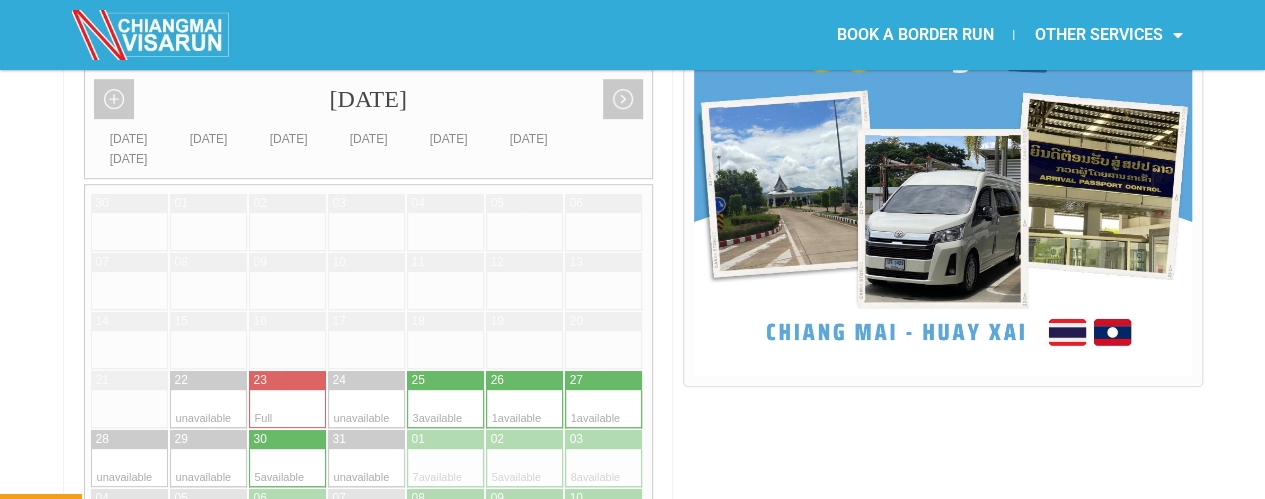 click at bounding box center (505, 409) 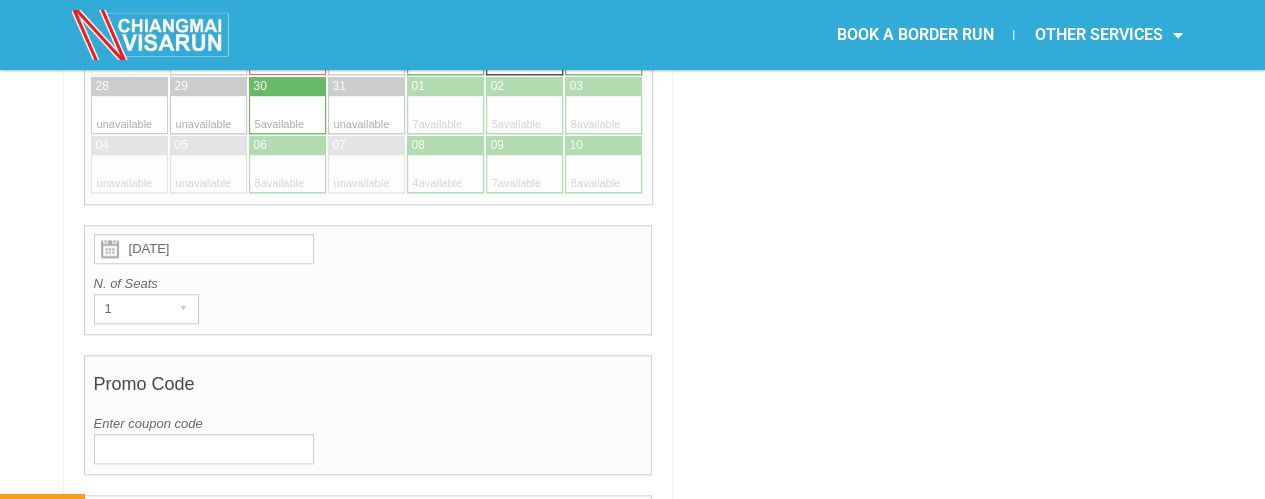 click on "26 July 2025                                                           N. of Seats                         1       ▾           1                                                                                         Promo Code         Enter coupon code                 Verify code       CLICK TO APPLY COUPON                                                     Reservation                                       Travel Date               26 July 2025                   N. of Seats       1           Price       4300 ฿                                                                                Total               4300 ฿                                                                                           Contact information                             Title is required.             Title   *                 Mr.       ▾           Mr.       Mrs.       Ms.                                 First name is required.             First name  *" at bounding box center (368, 910) 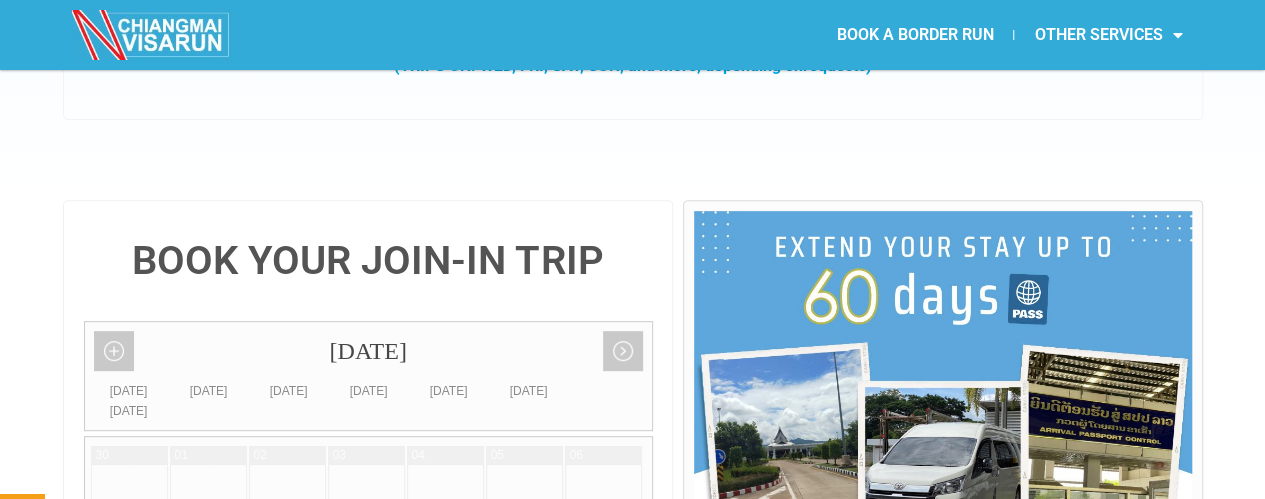 scroll, scrollTop: 341, scrollLeft: 0, axis: vertical 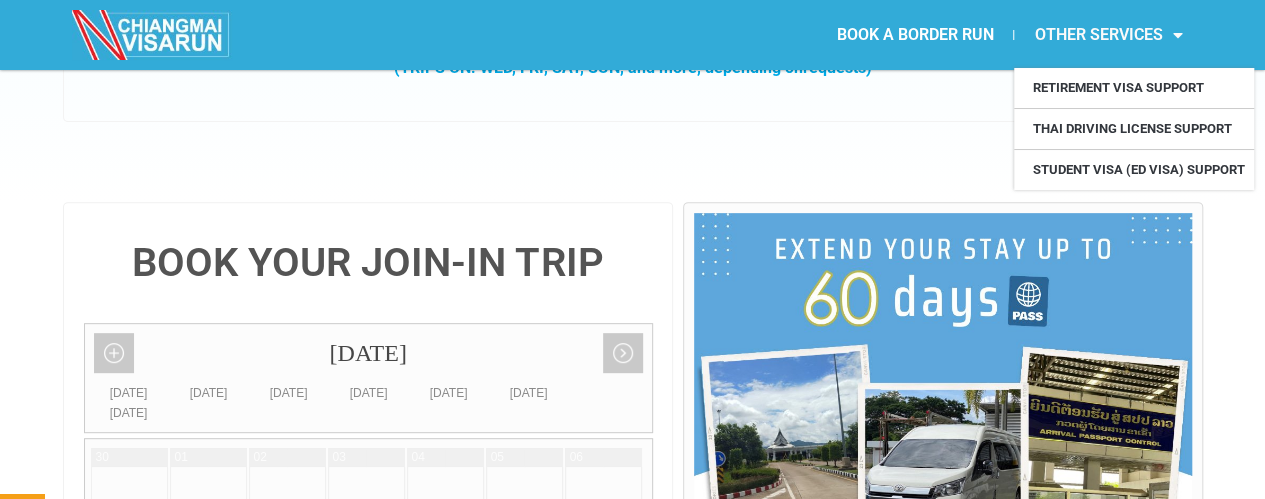 click on "OTHER SERVICES" 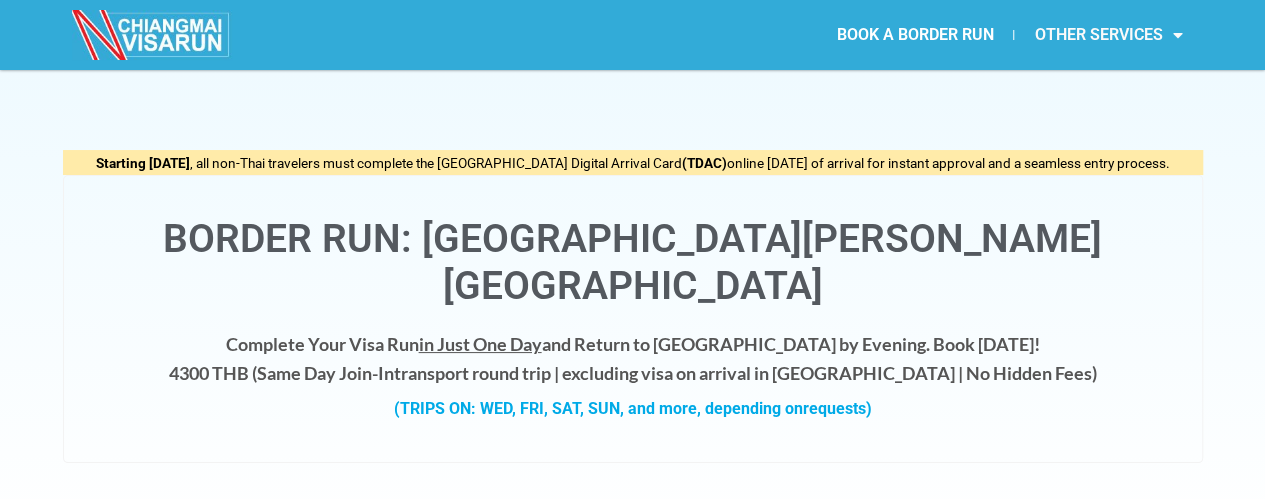 scroll, scrollTop: 0, scrollLeft: 0, axis: both 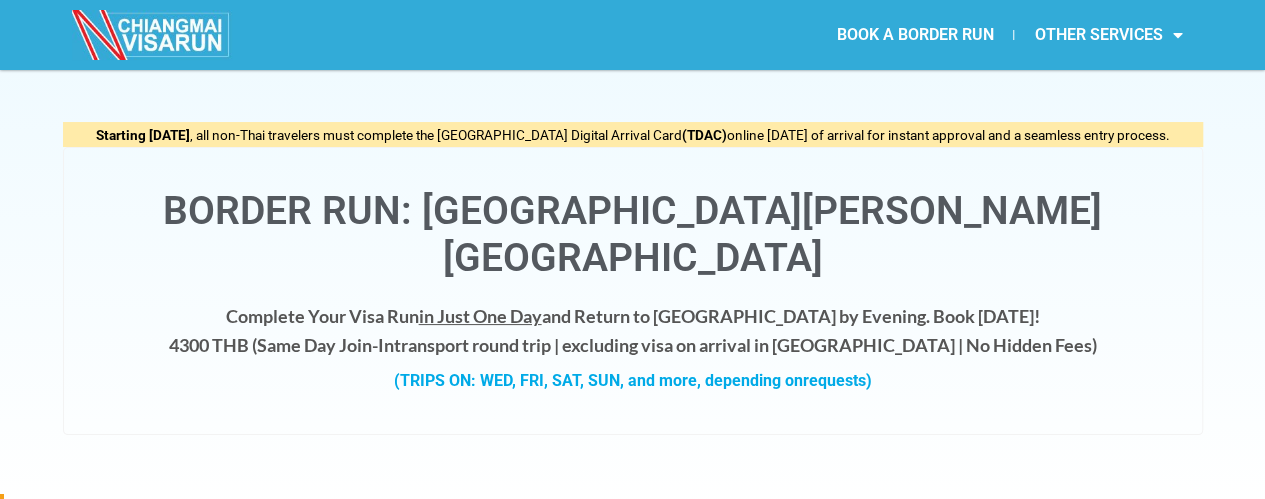 click on "BOOK A BORDER RUN" 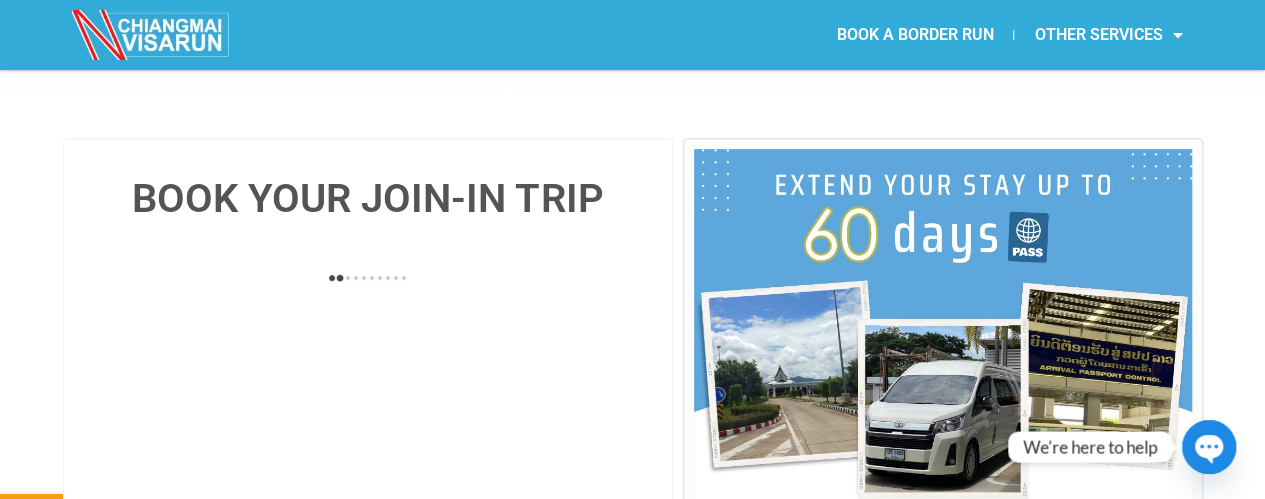 scroll, scrollTop: 405, scrollLeft: 0, axis: vertical 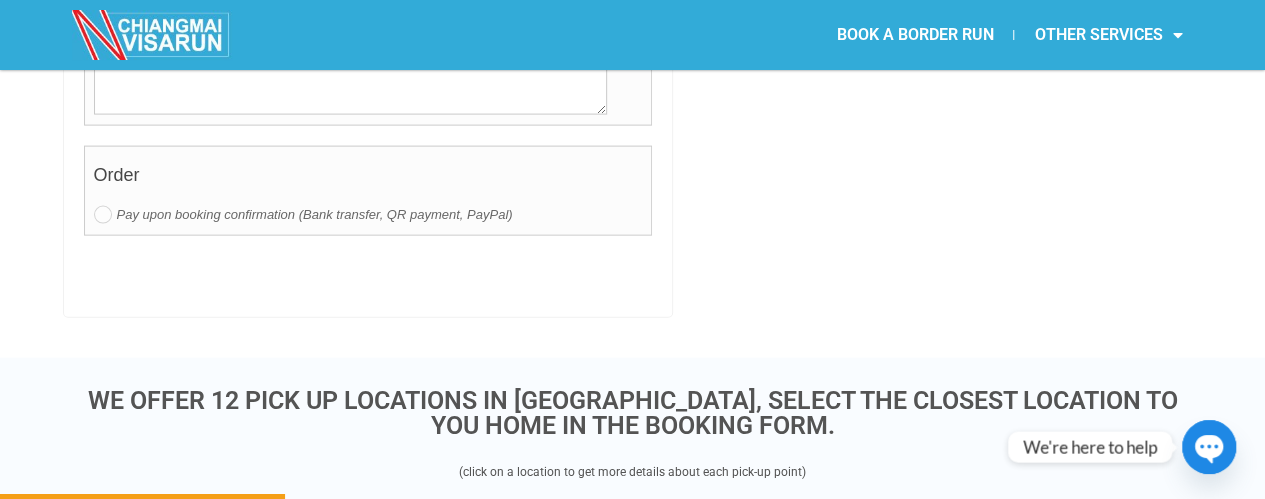 click on "WE OFFER 12 PICK UP LOCATIONS IN [GEOGRAPHIC_DATA], SELECT THE CLOSEST LOCATION TO YOU HOME IN THE BOOKING FORM." at bounding box center [633, 413] 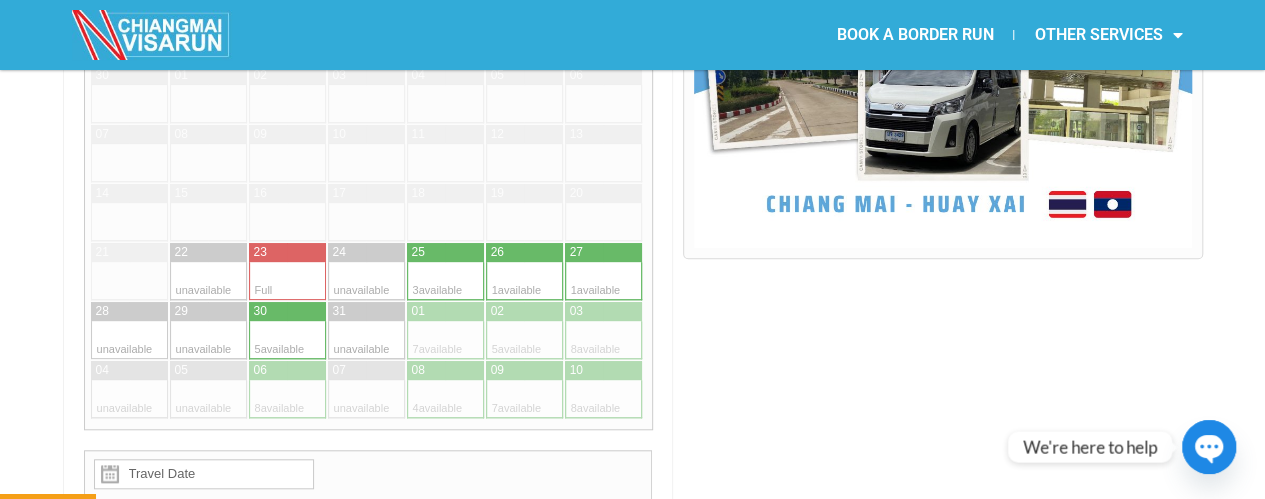 scroll, scrollTop: 722, scrollLeft: 0, axis: vertical 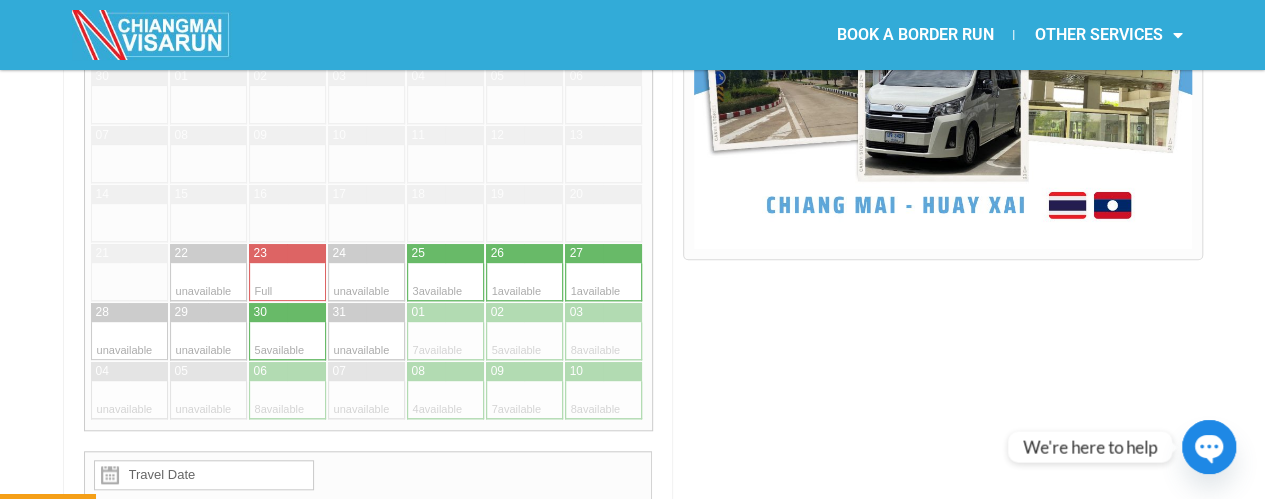drag, startPoint x: 682, startPoint y: 260, endPoint x: 512, endPoint y: 208, distance: 177.77515 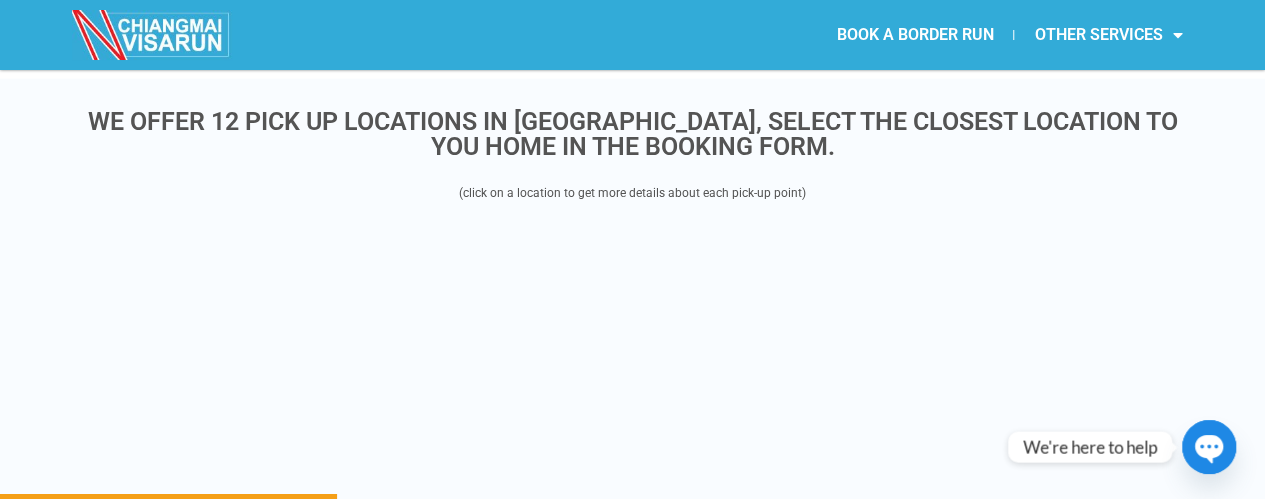 scroll, scrollTop: 2583, scrollLeft: 0, axis: vertical 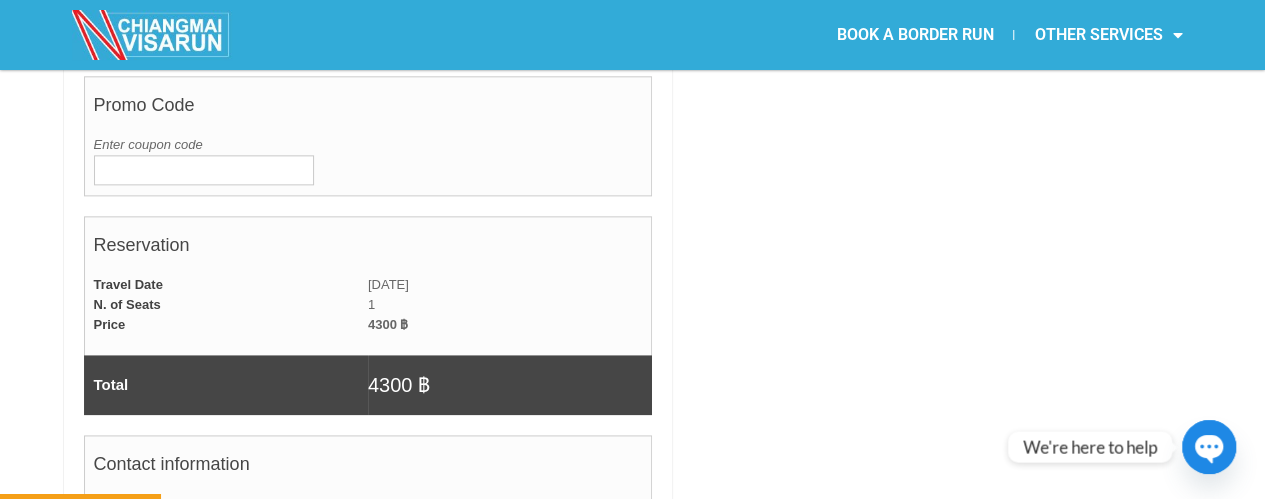 click 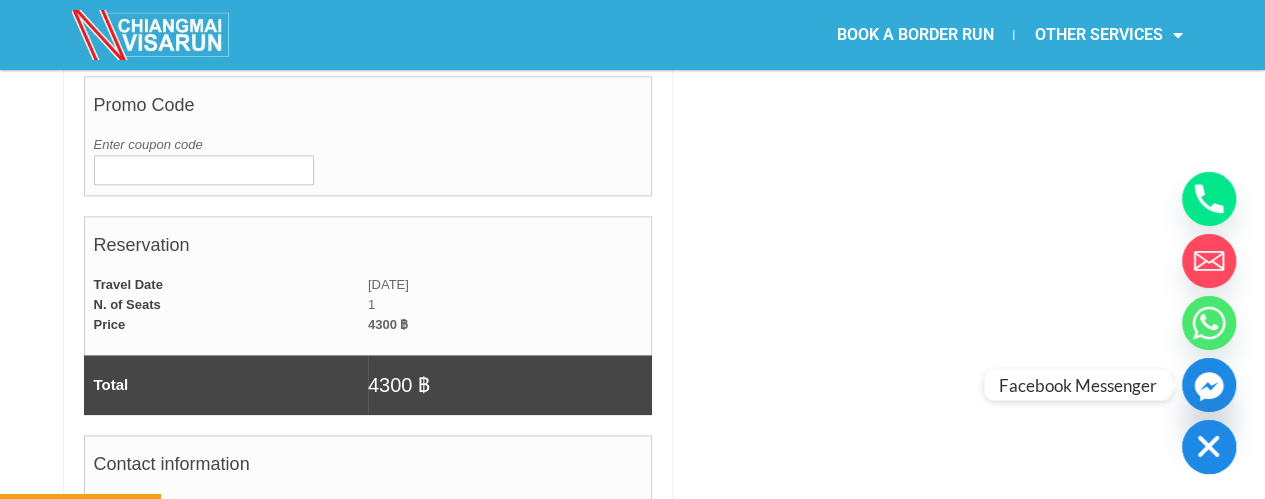 click 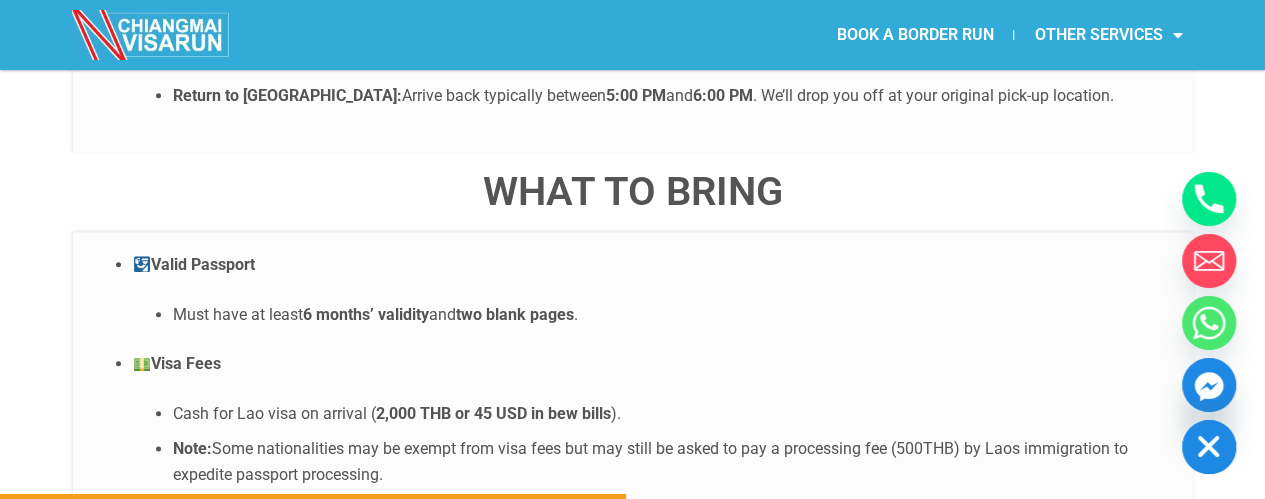 scroll, scrollTop: 4771, scrollLeft: 0, axis: vertical 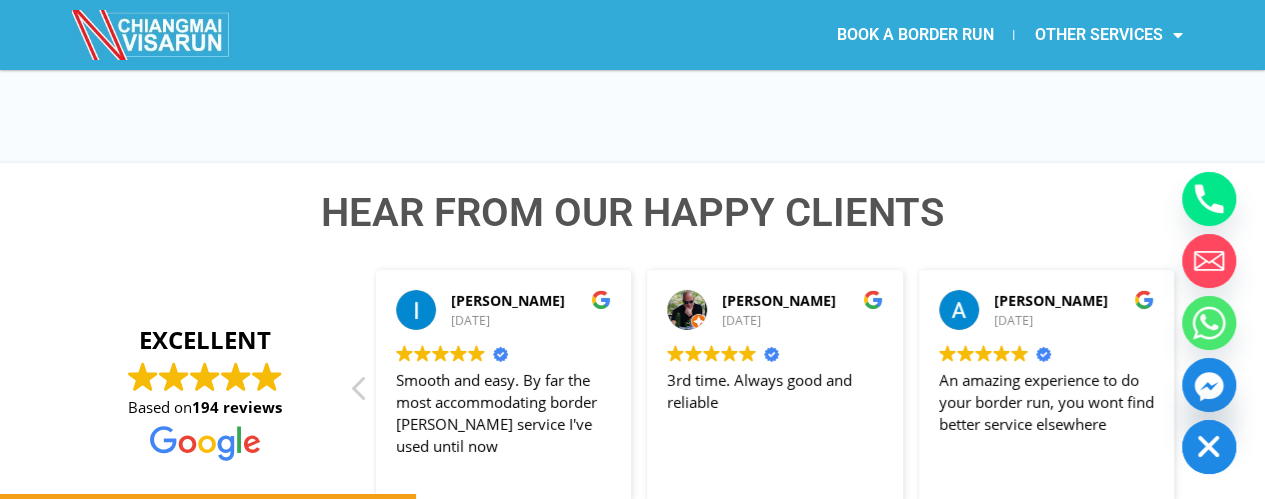 click on "Read more" at bounding box center (1245, 472) 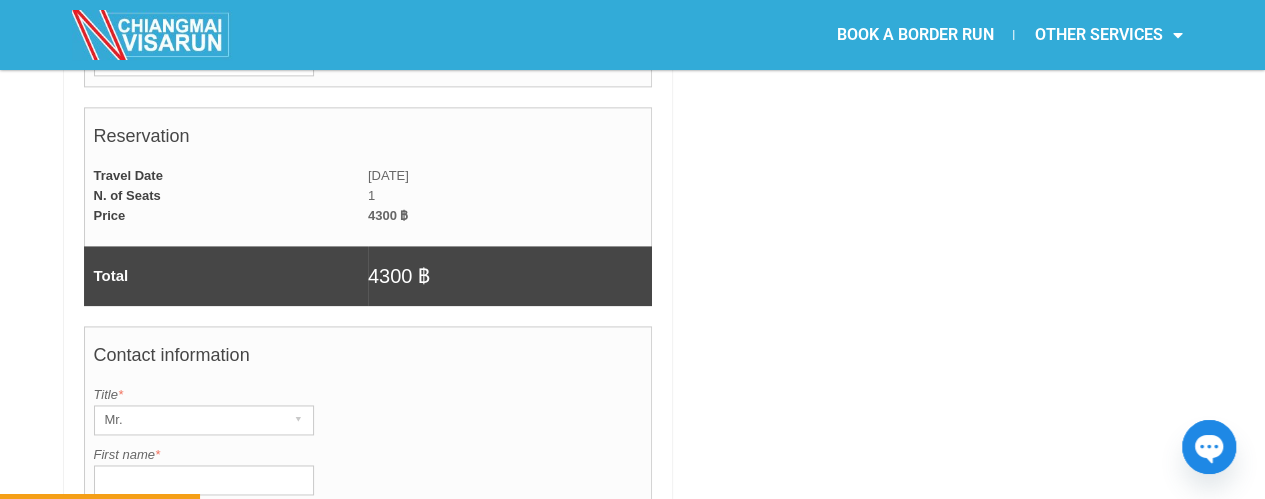 scroll, scrollTop: 1526, scrollLeft: 0, axis: vertical 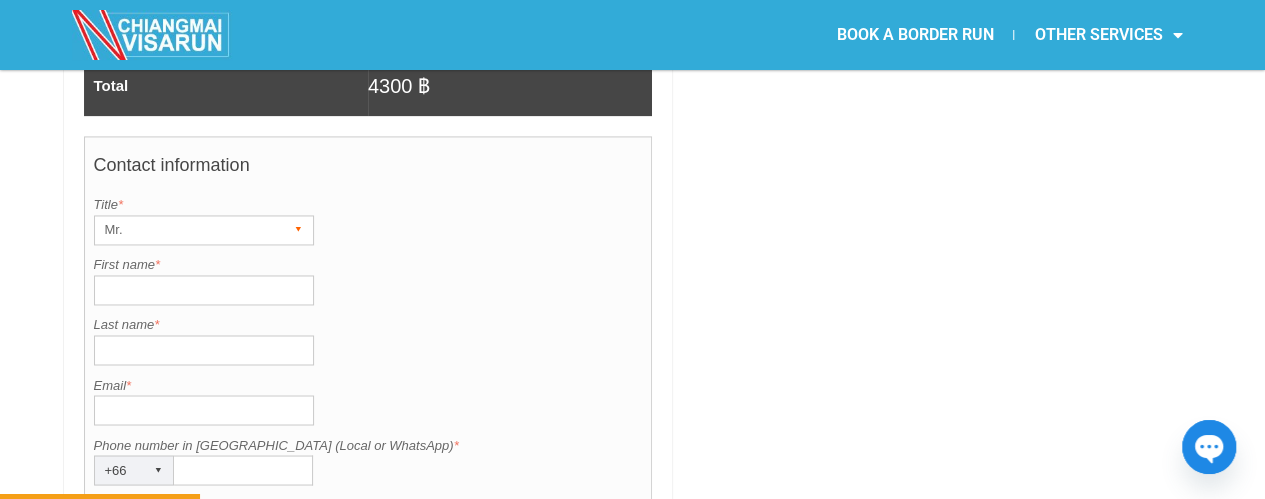 click on "Mr." at bounding box center (185, 230) 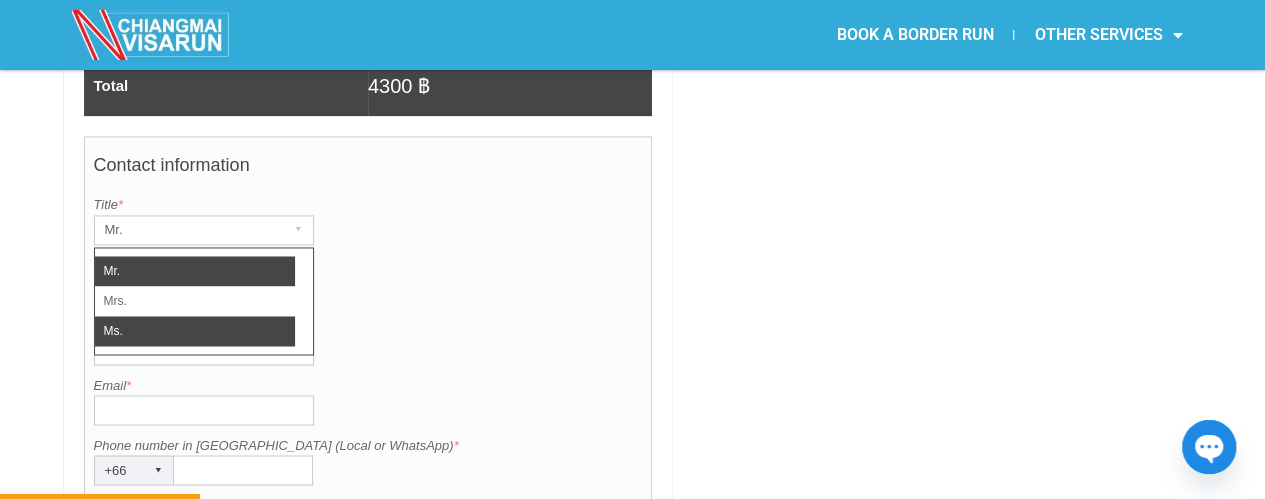 click on "Ms." at bounding box center [195, 331] 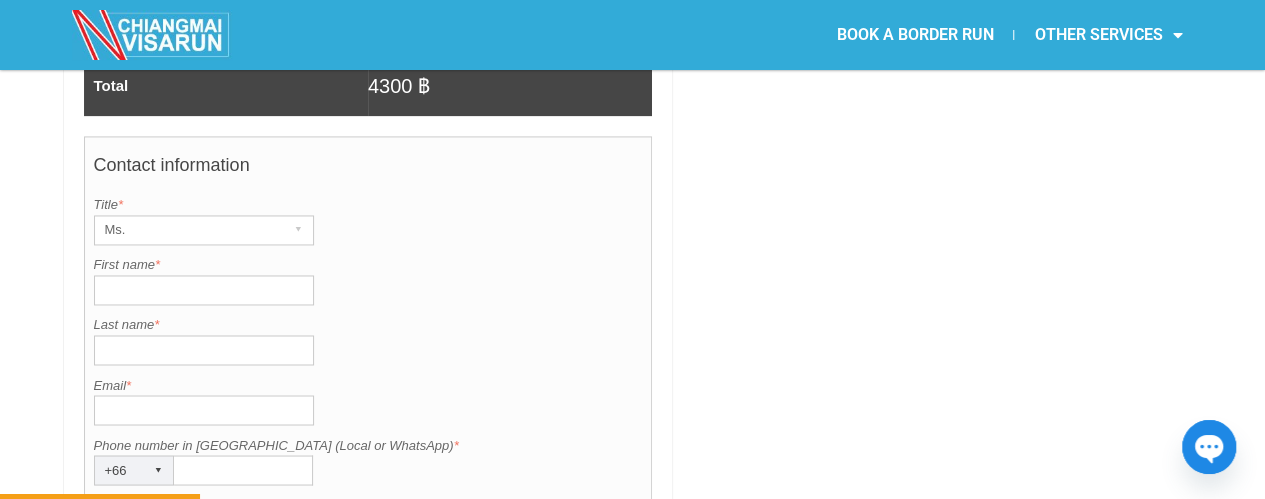 click on "First name  *" at bounding box center [204, 290] 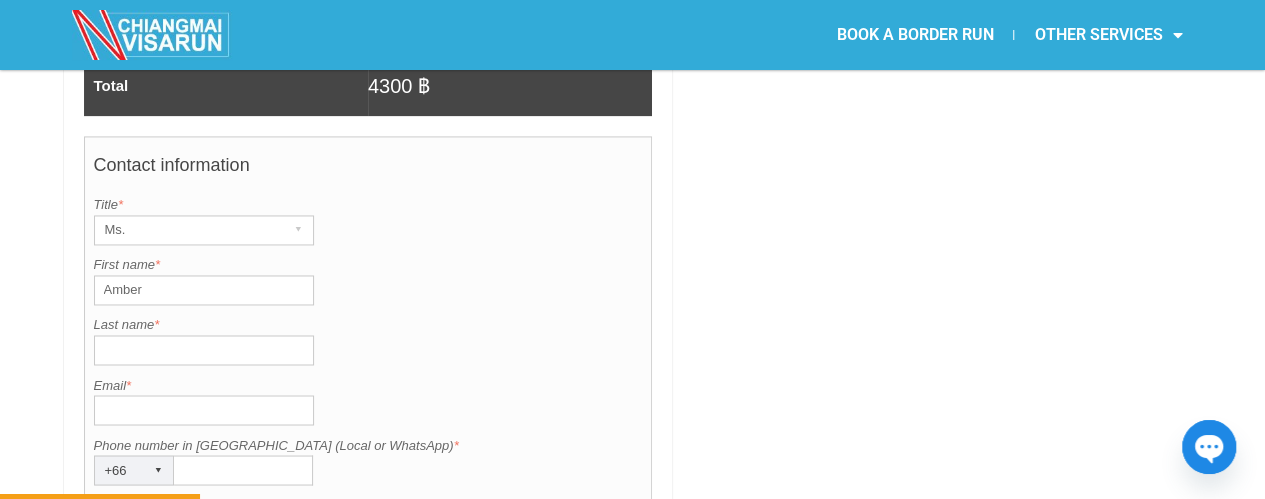 type on "North" 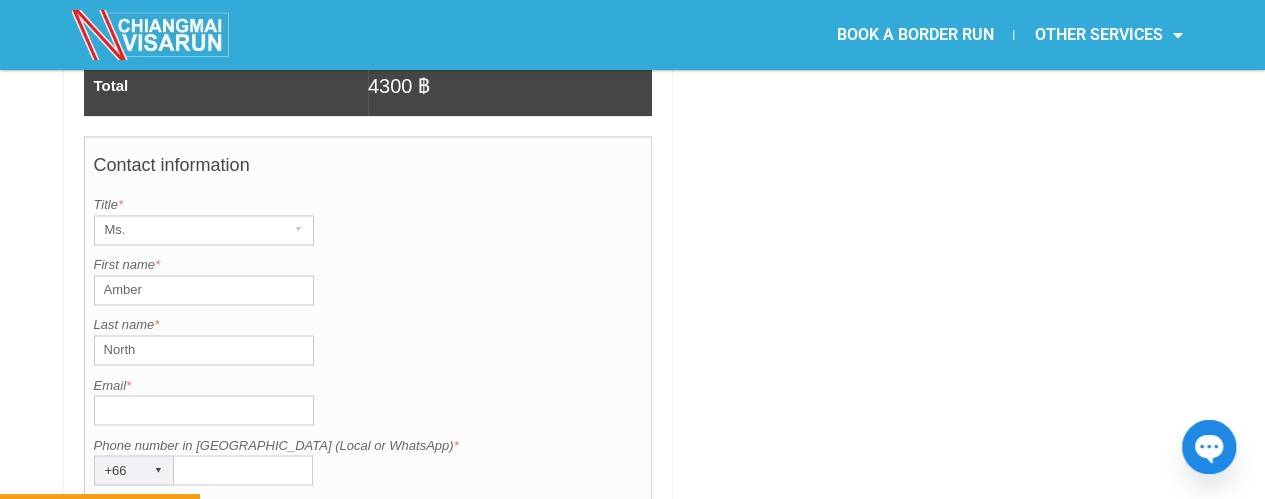 type on "[EMAIL_ADDRESS][DOMAIN_NAME]" 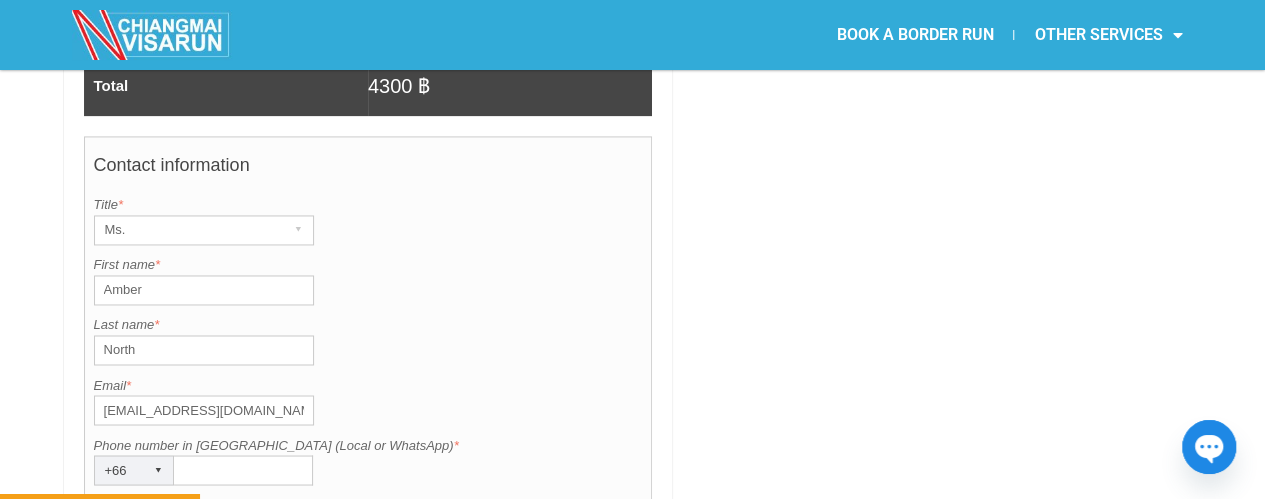 type on "0611117871" 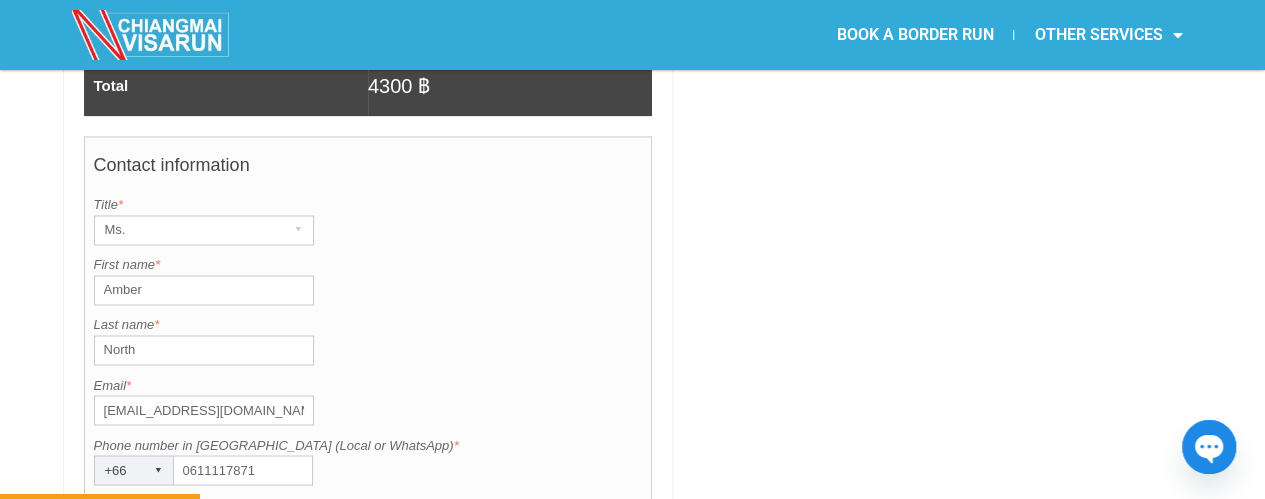 type on "[GEOGRAPHIC_DATA]" 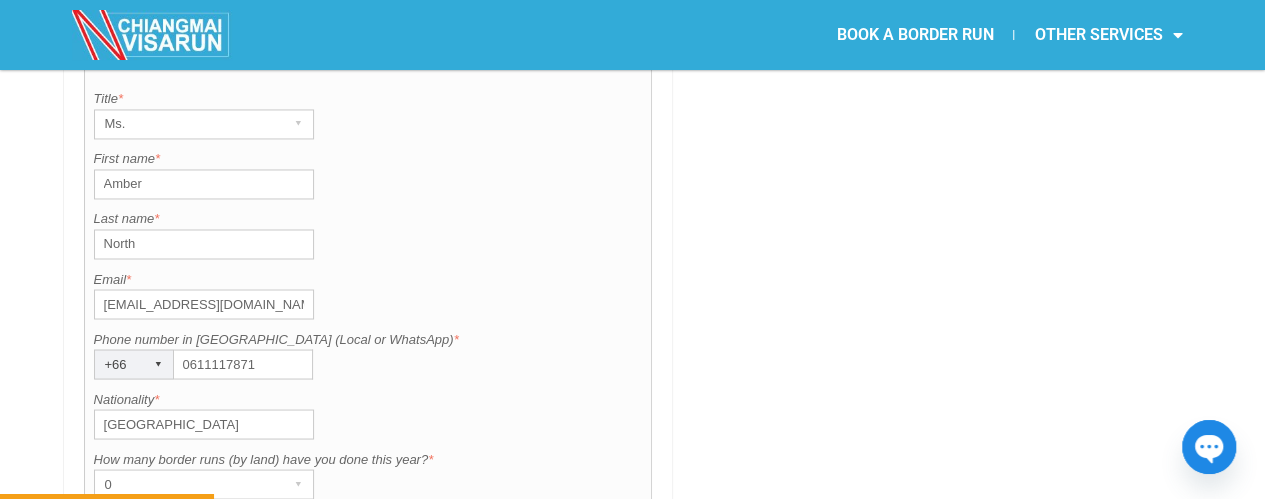 scroll, scrollTop: 1637, scrollLeft: 0, axis: vertical 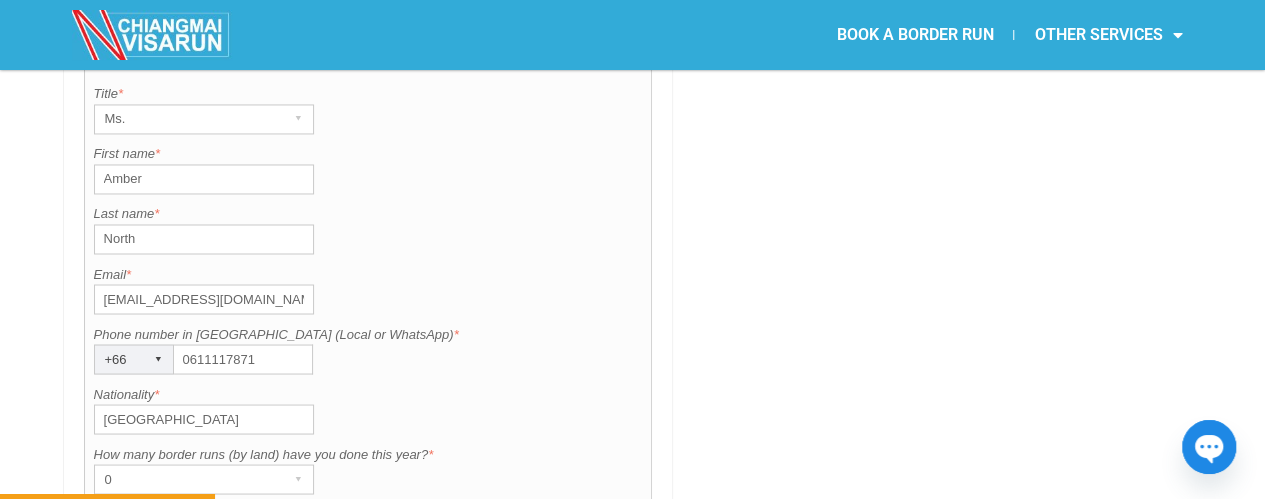 click on "▾" at bounding box center [159, 359] 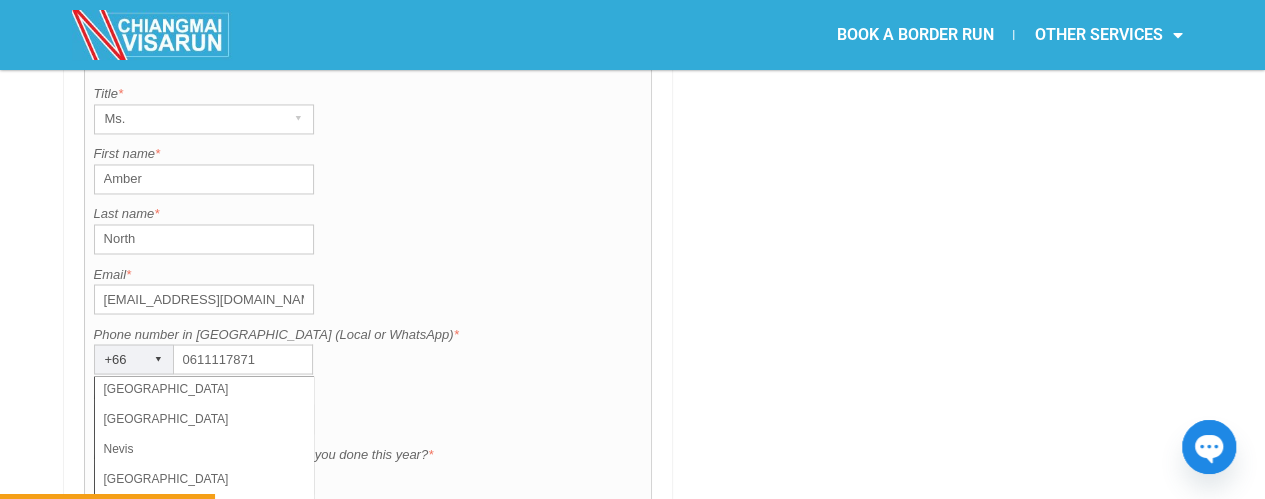 scroll, scrollTop: 4420, scrollLeft: 0, axis: vertical 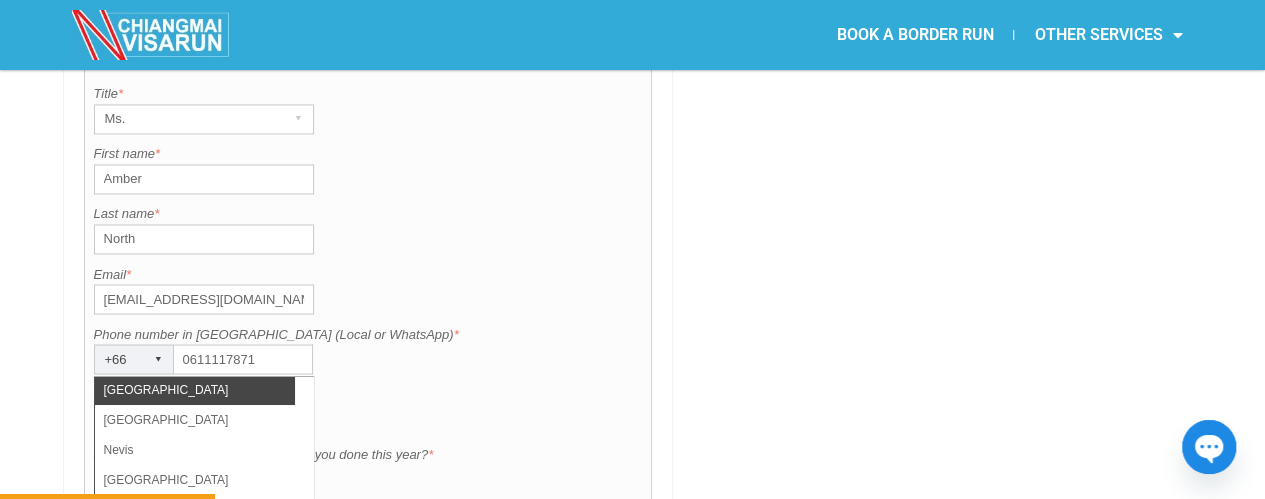 click on "[GEOGRAPHIC_DATA]" at bounding box center [195, 390] 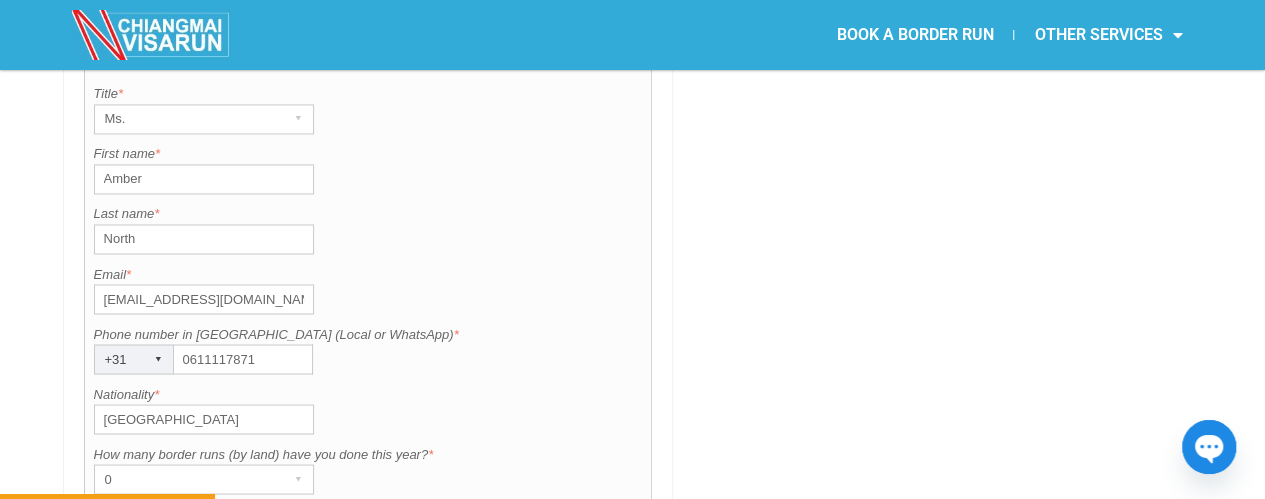 click on "0611117871" at bounding box center [243, 359] 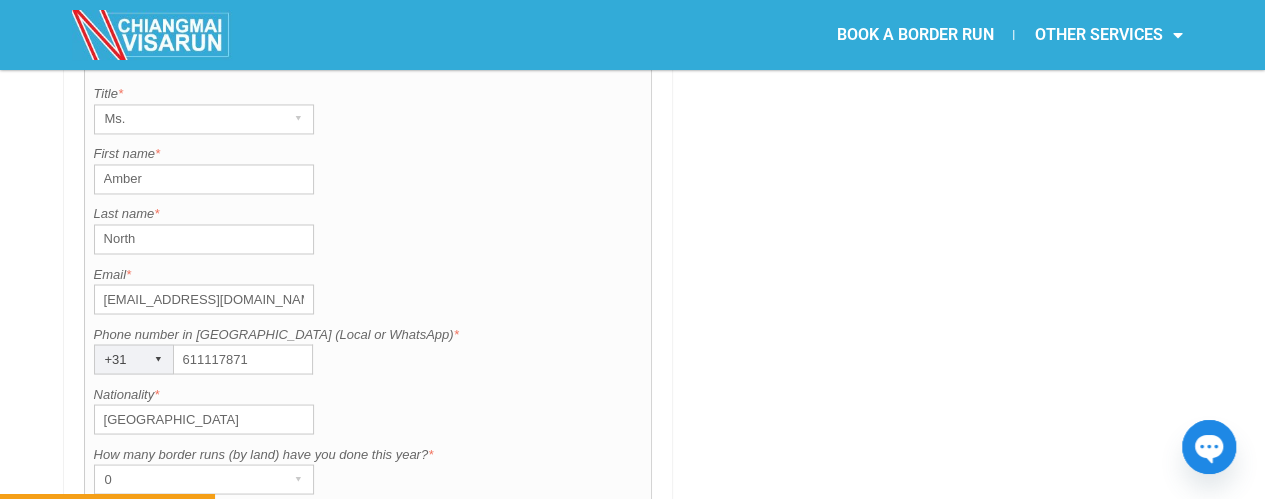 click on "611117871" at bounding box center (243, 359) 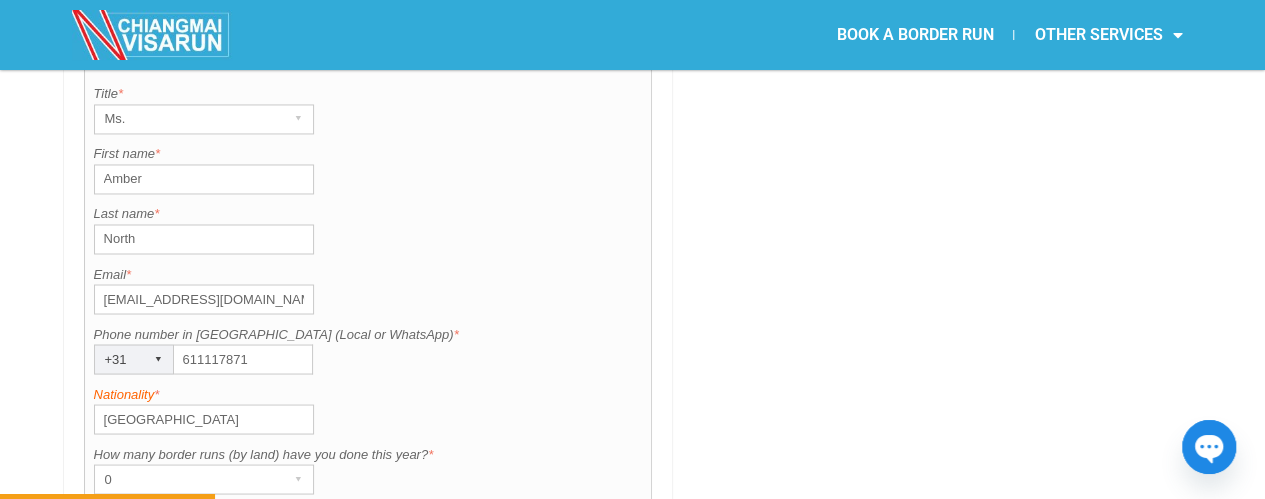 type on "611117871" 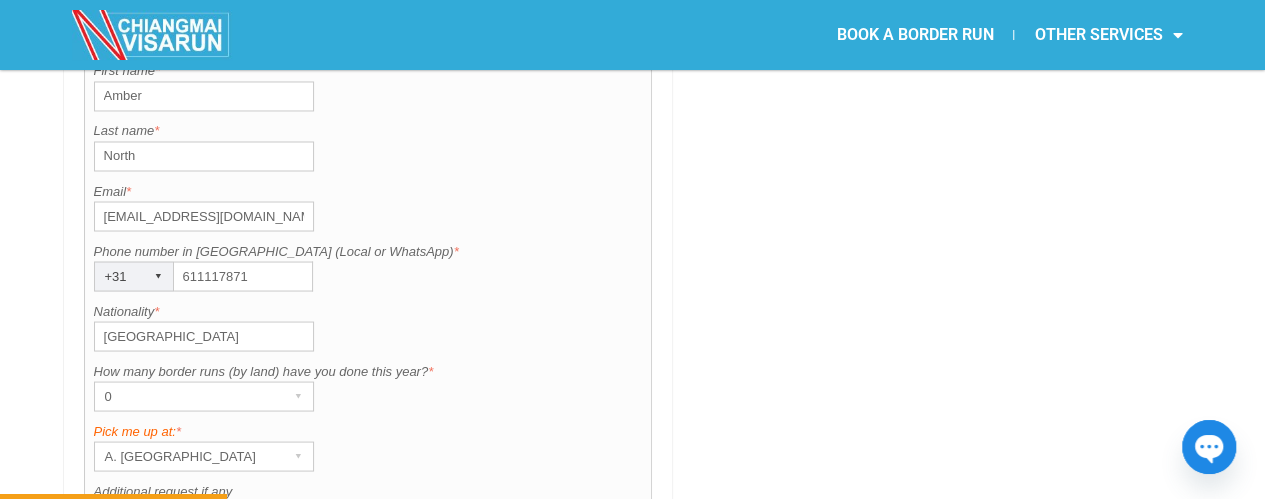 scroll, scrollTop: 1731, scrollLeft: 0, axis: vertical 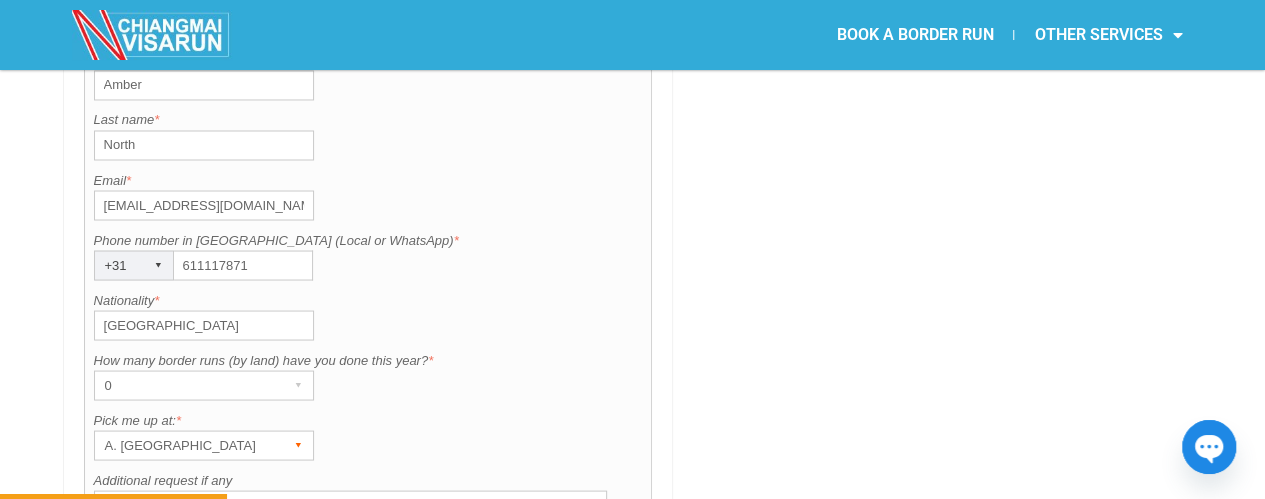 click on "▾" at bounding box center (299, 445) 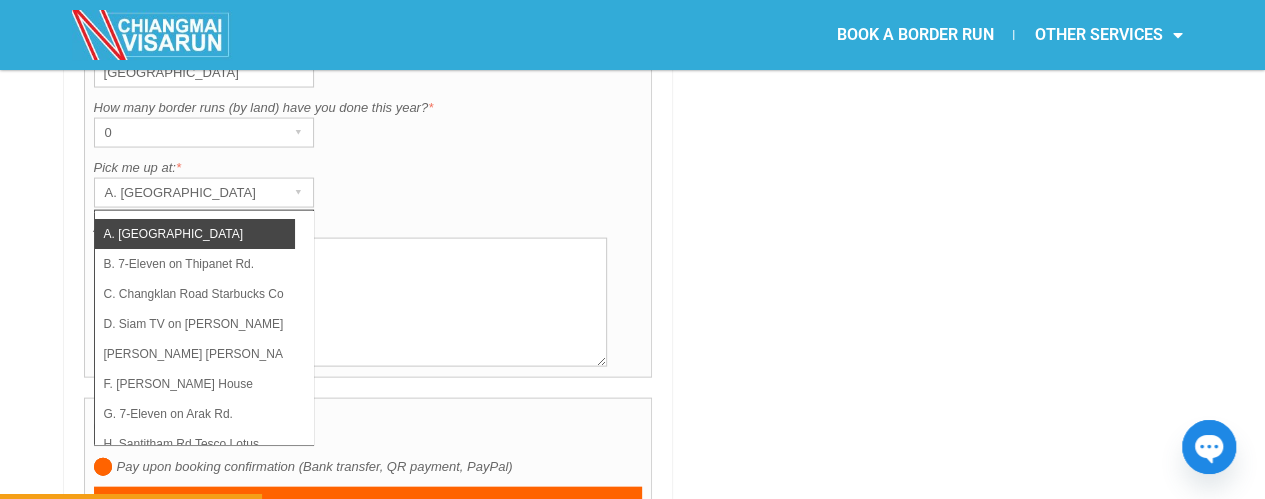 scroll, scrollTop: 2000, scrollLeft: 0, axis: vertical 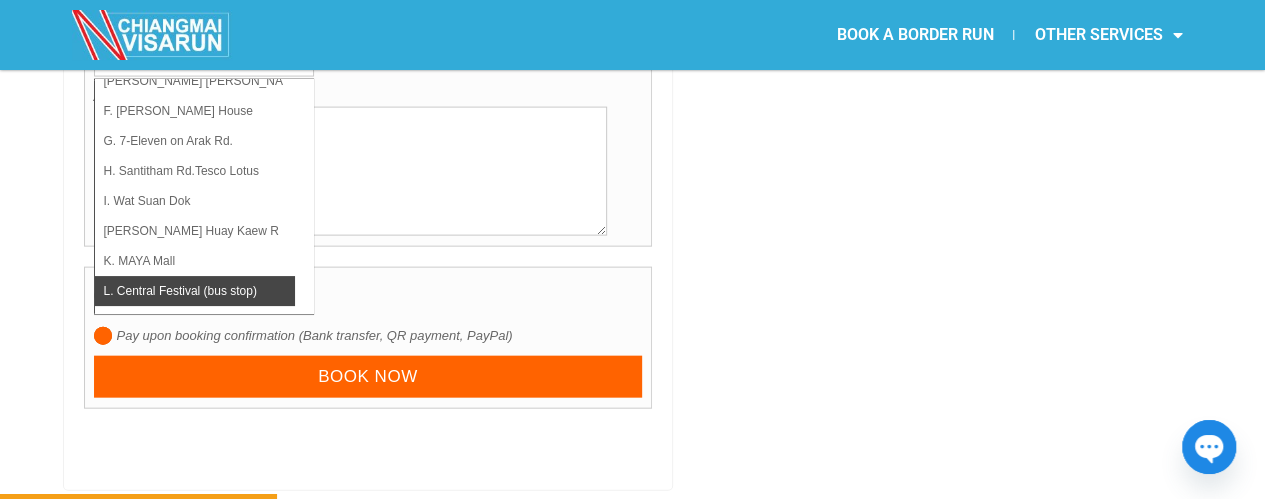 click on "L. Central Festival (bus stop)" at bounding box center (195, 291) 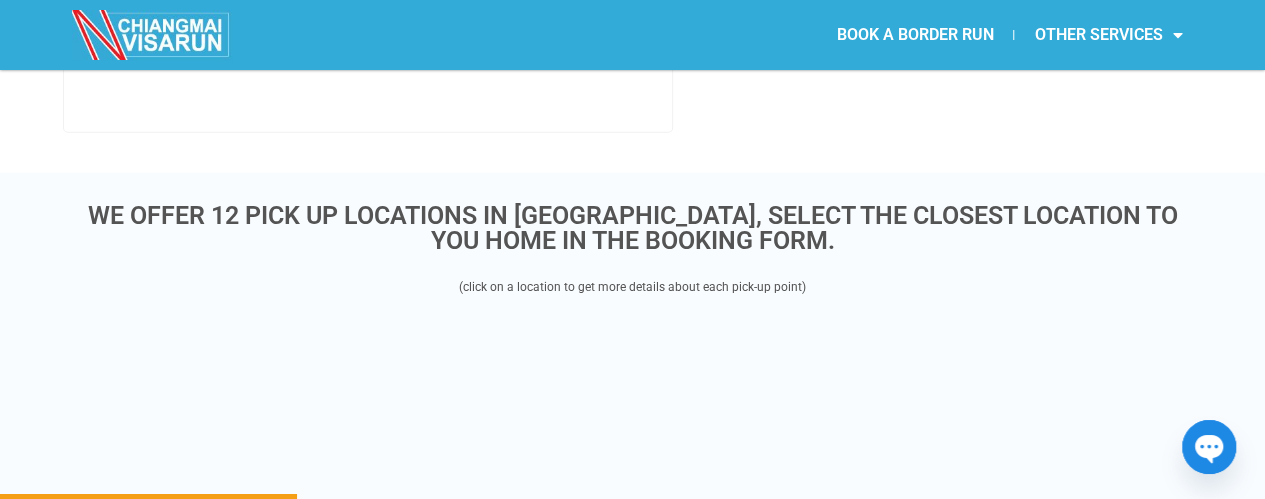 scroll, scrollTop: 2104, scrollLeft: 0, axis: vertical 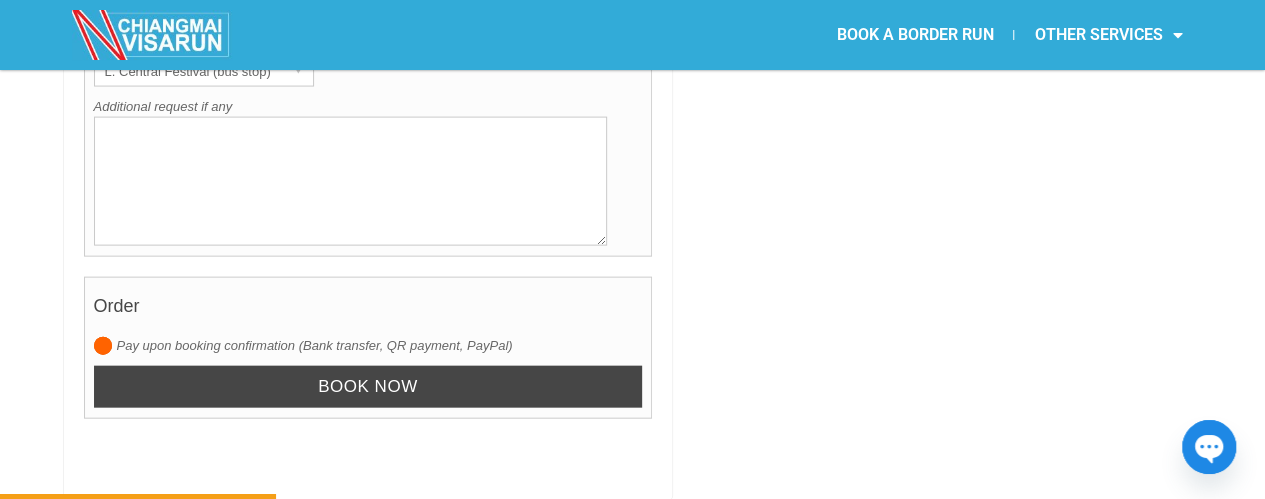 click on "Book now" at bounding box center (368, 387) 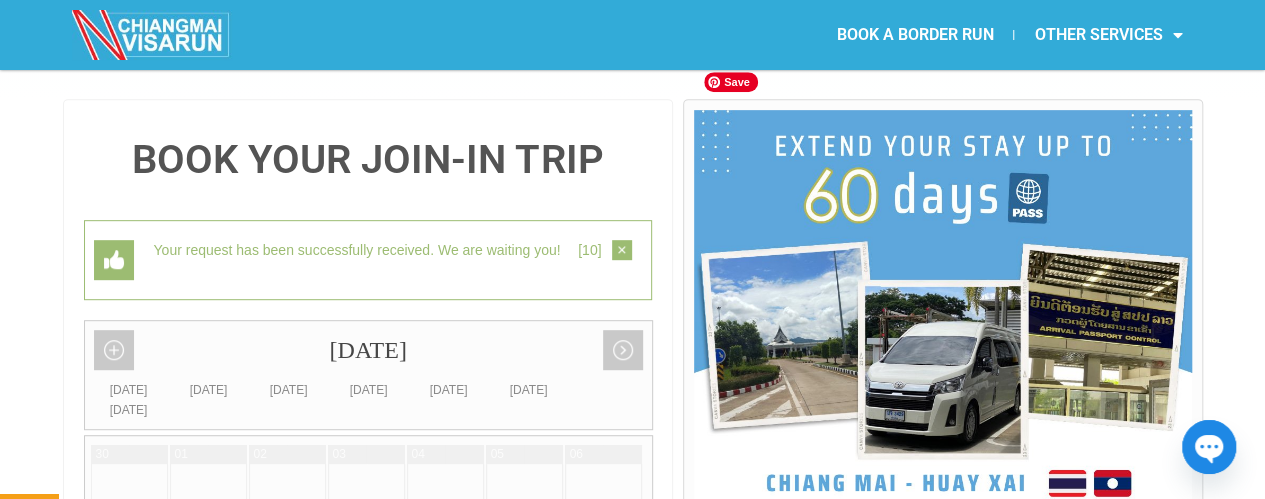 scroll, scrollTop: 392, scrollLeft: 0, axis: vertical 